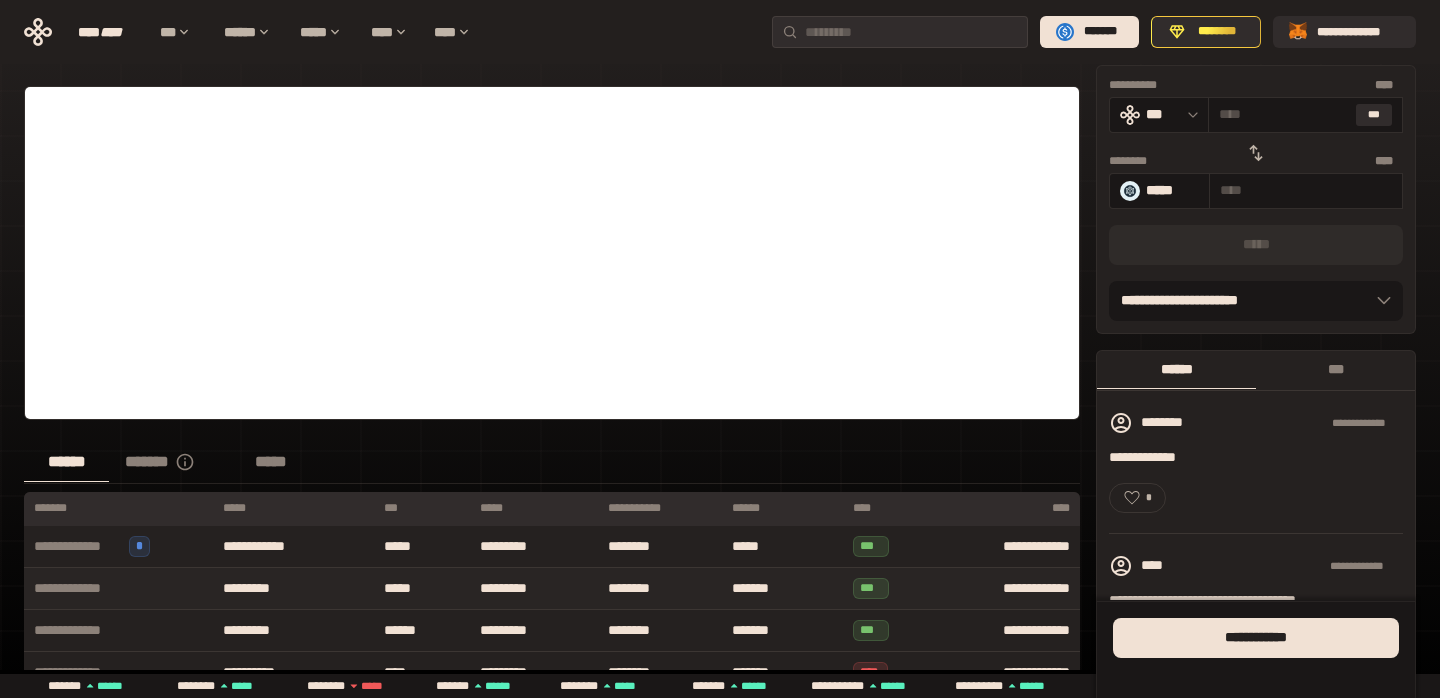 scroll, scrollTop: 0, scrollLeft: 0, axis: both 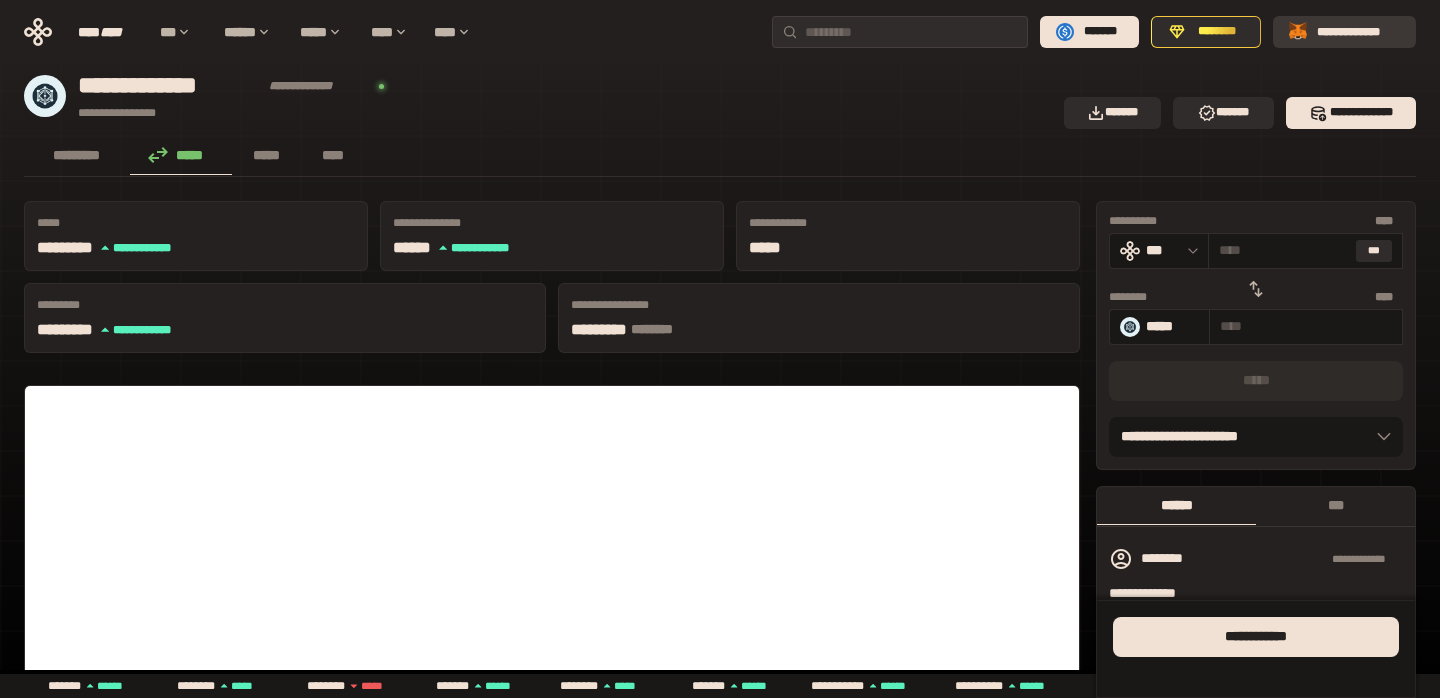 click on "**********" at bounding box center [1358, 32] 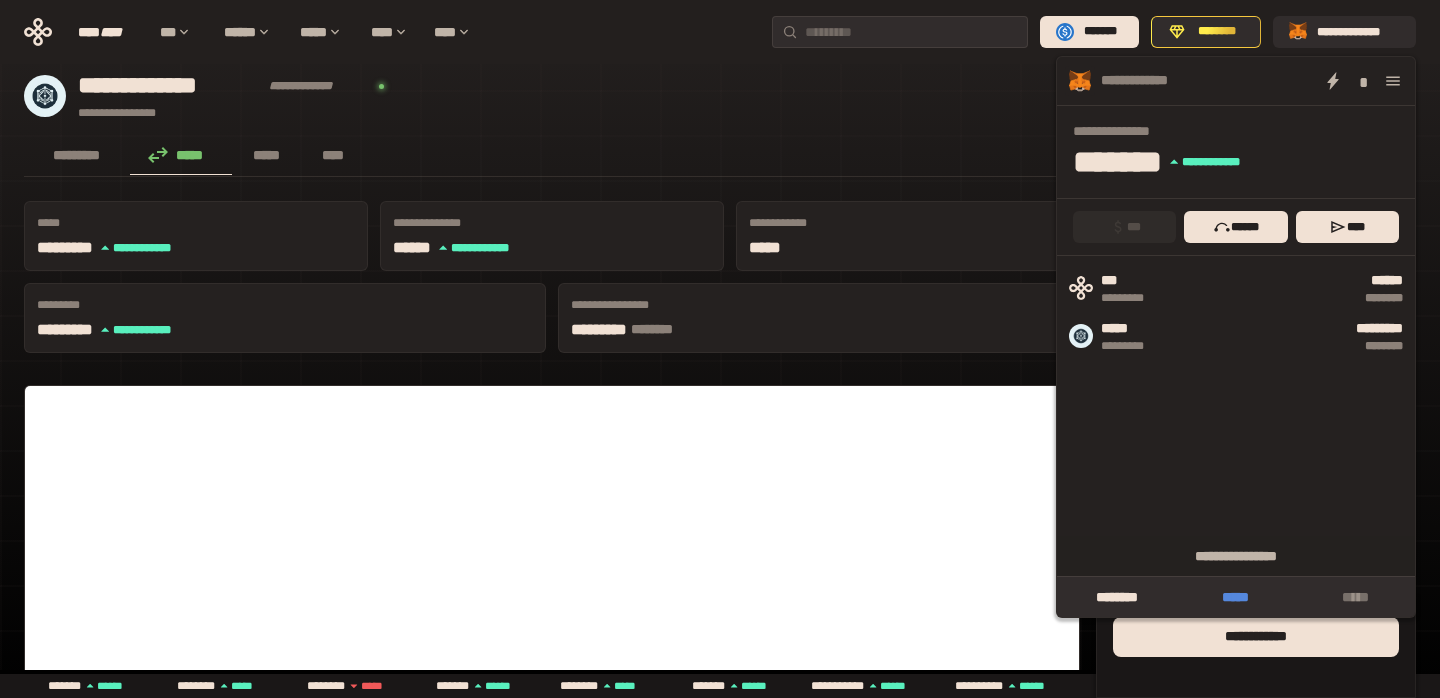 click on "*****" at bounding box center (1235, 597) 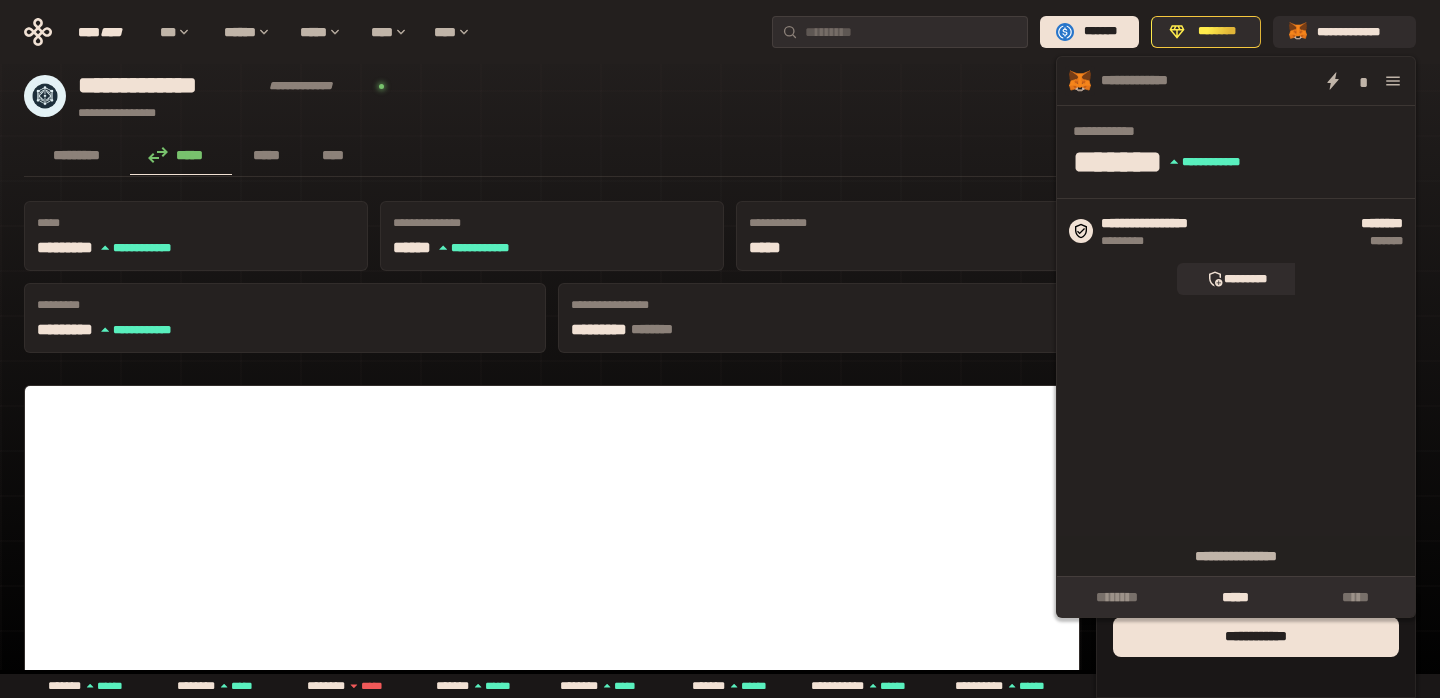 click on "**********" at bounding box center [720, 910] 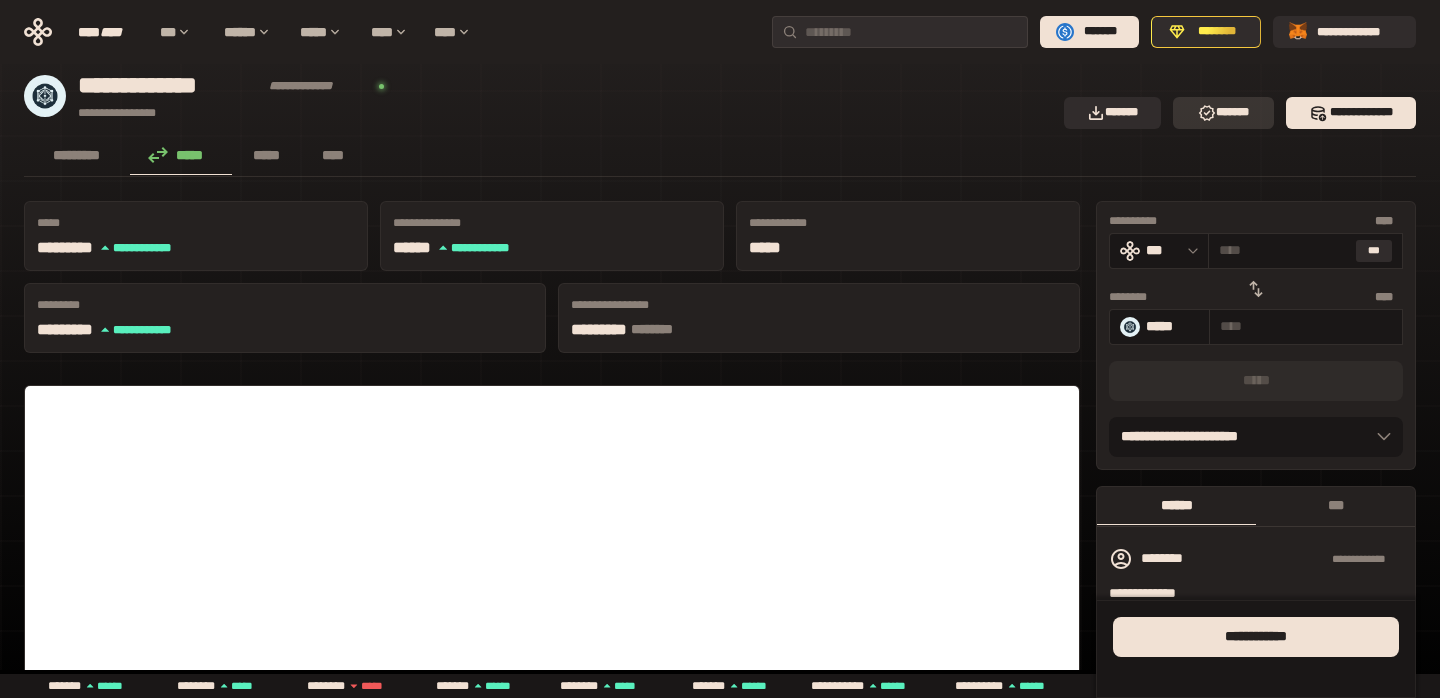 click on "*******" at bounding box center [1223, 113] 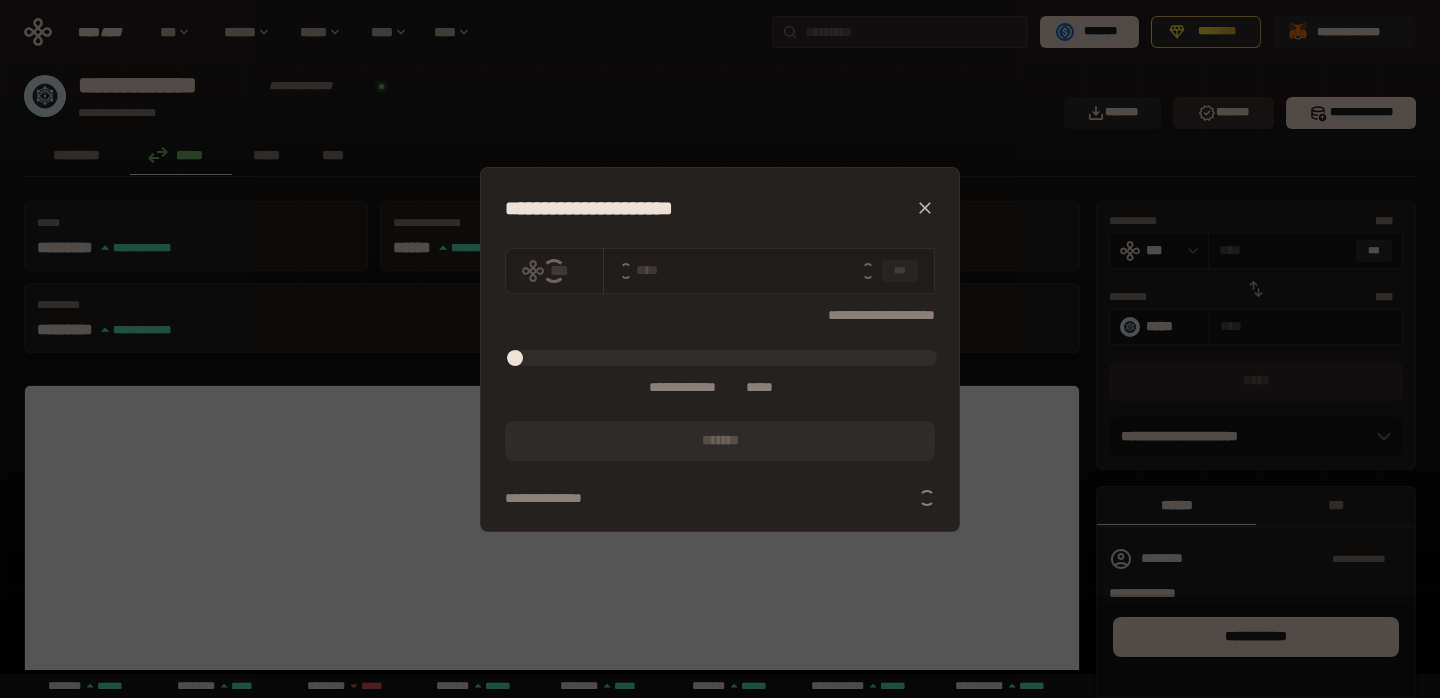 type on "***" 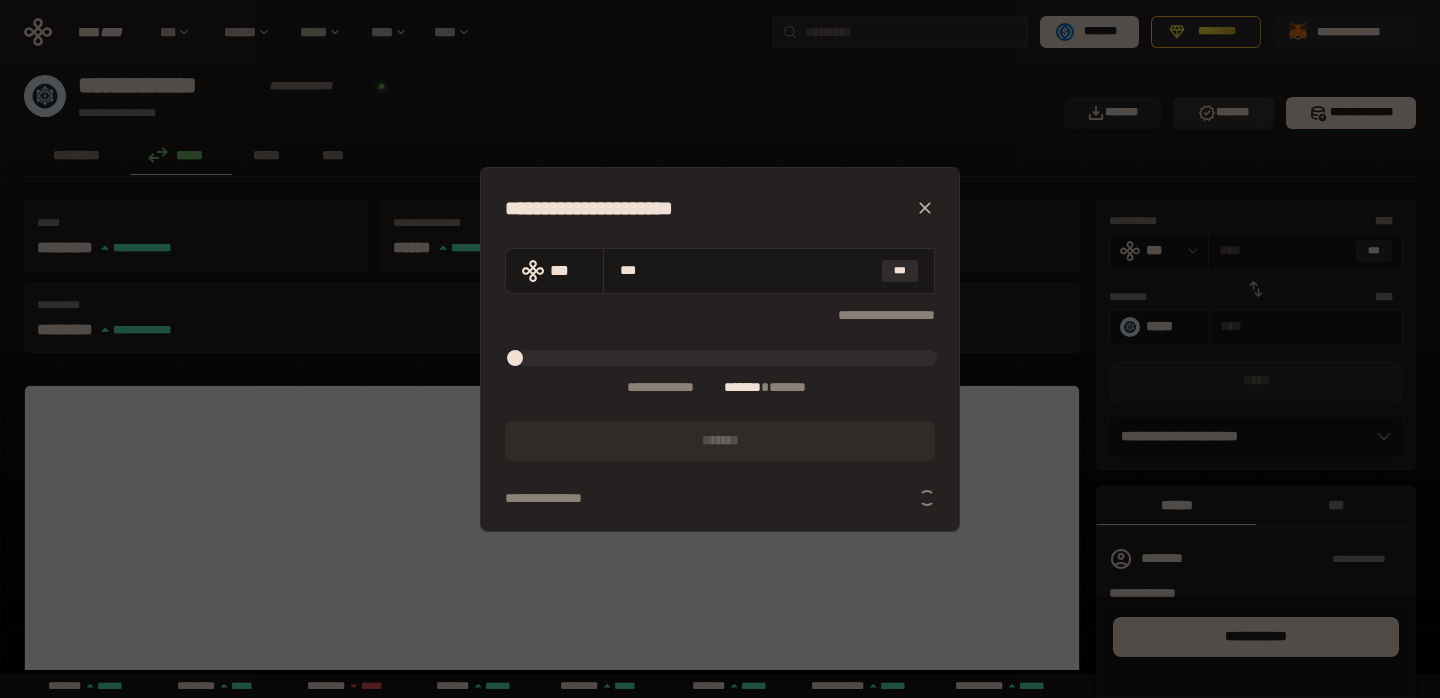 type on "***" 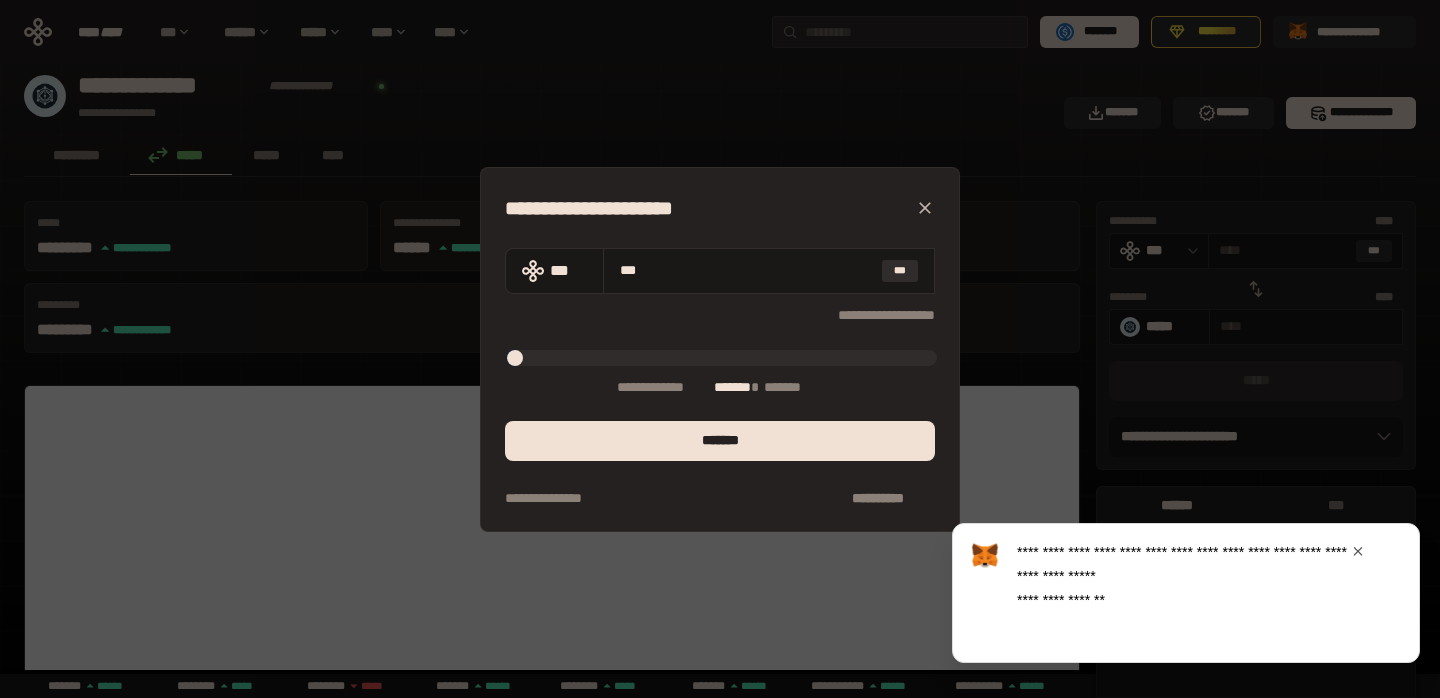 click 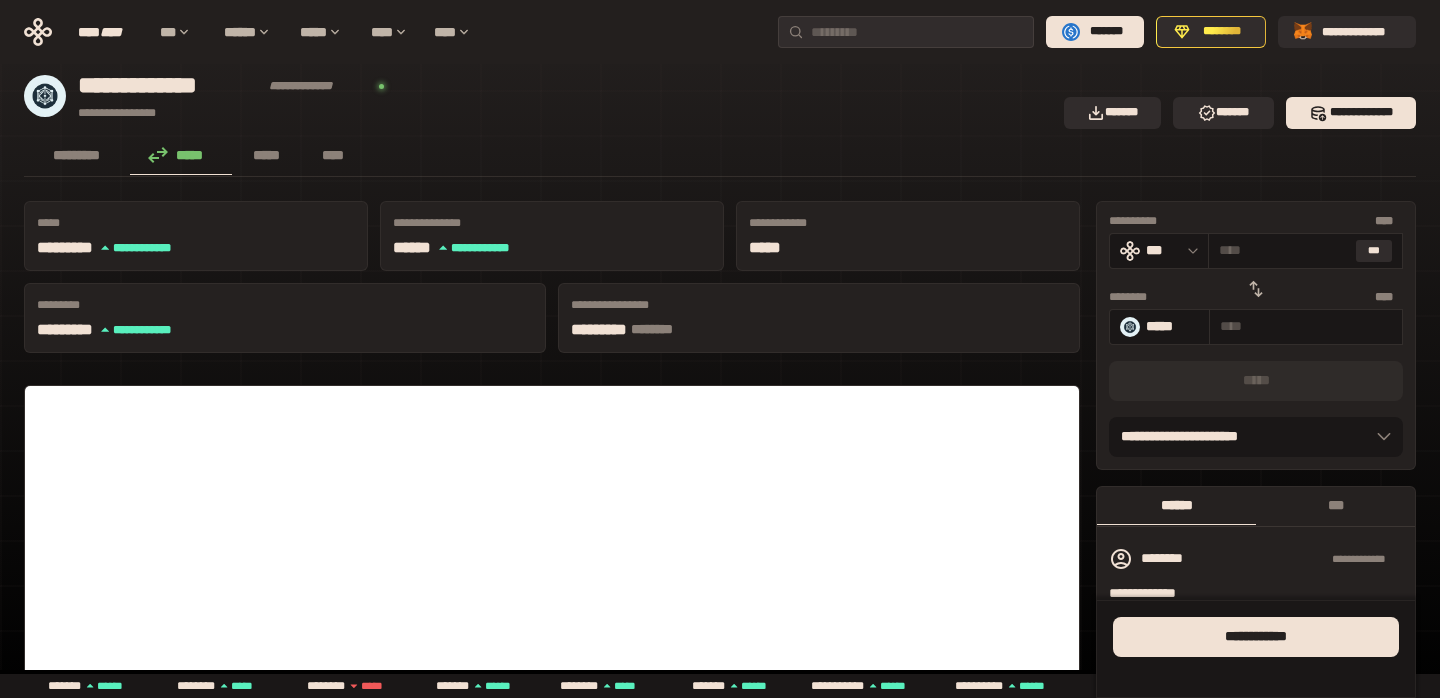 scroll, scrollTop: 0, scrollLeft: 0, axis: both 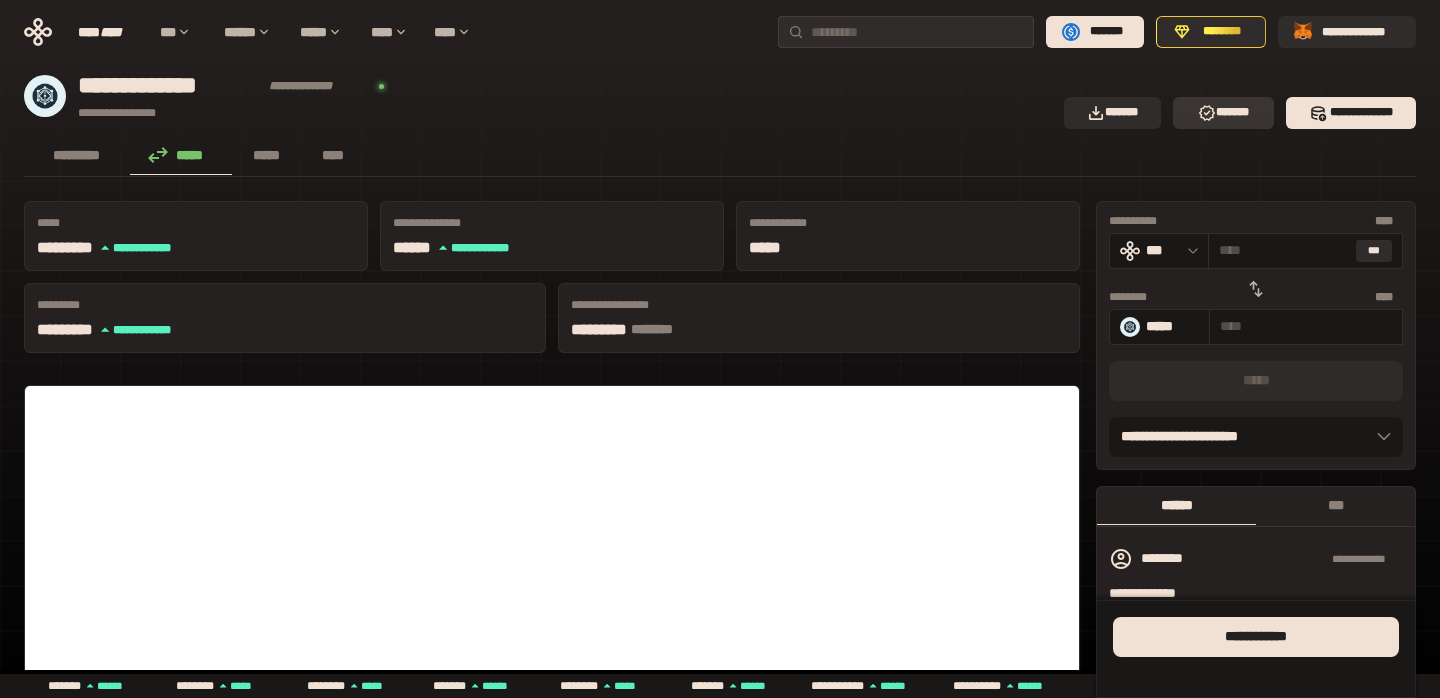click on "*******" at bounding box center (1223, 113) 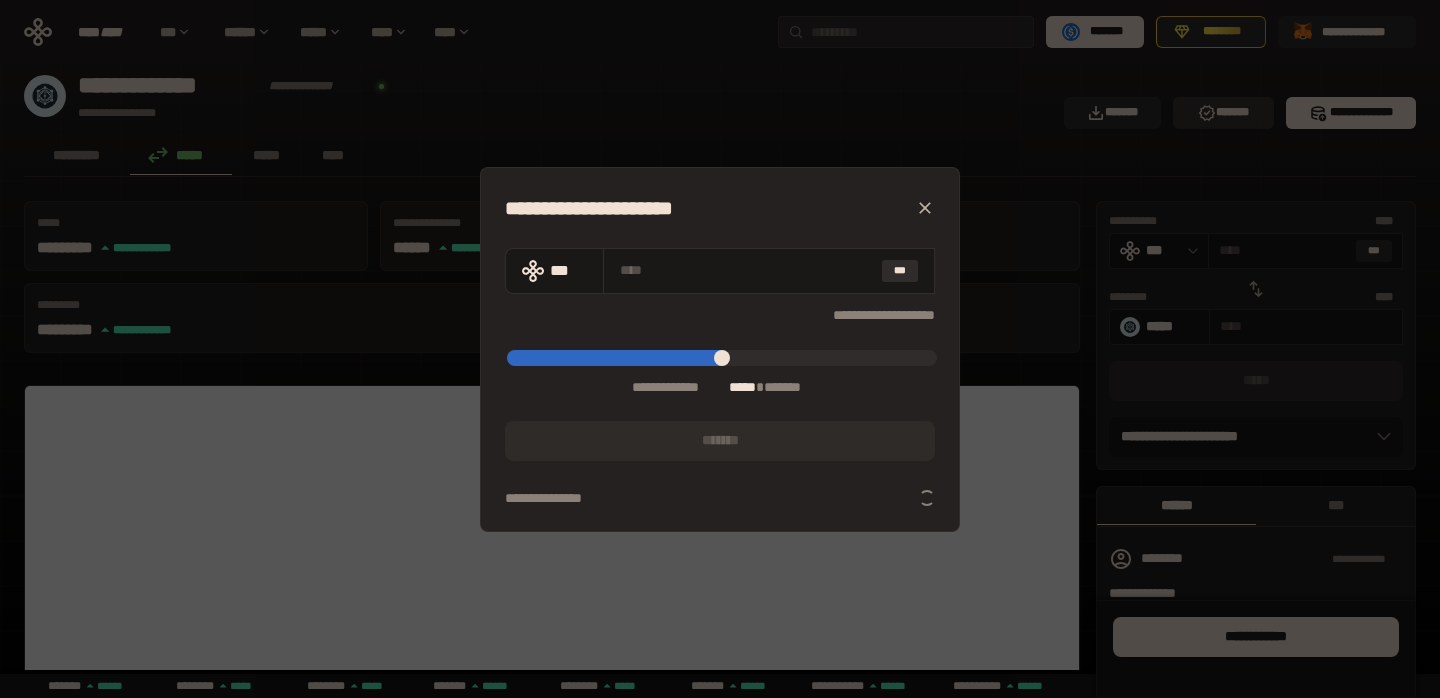 type on "***" 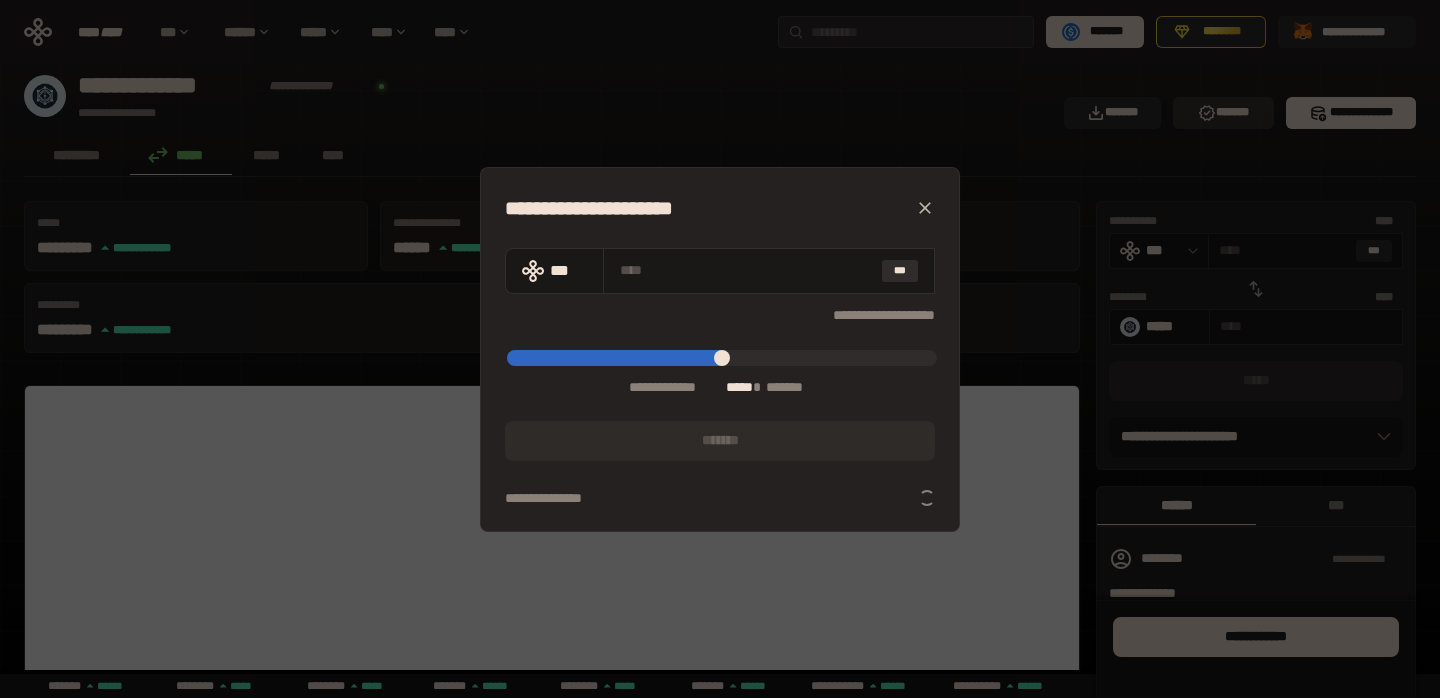 type on "**" 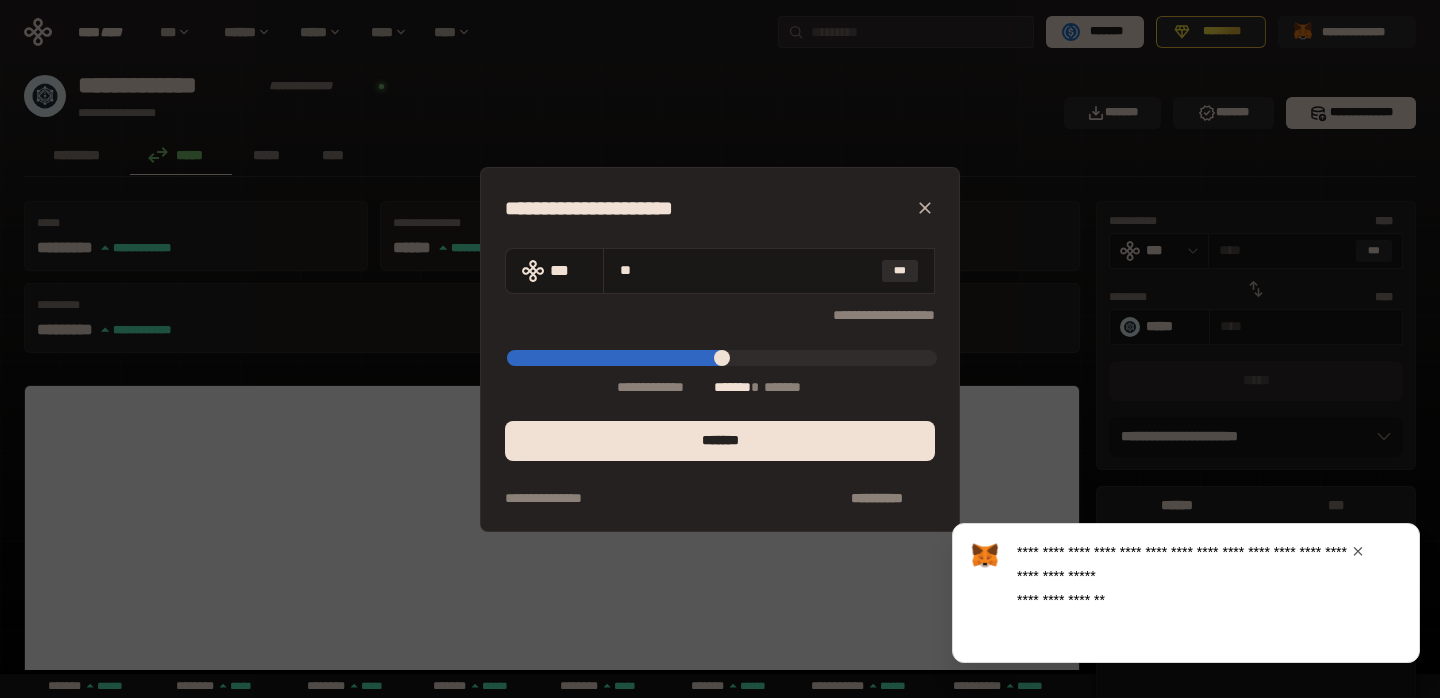 click 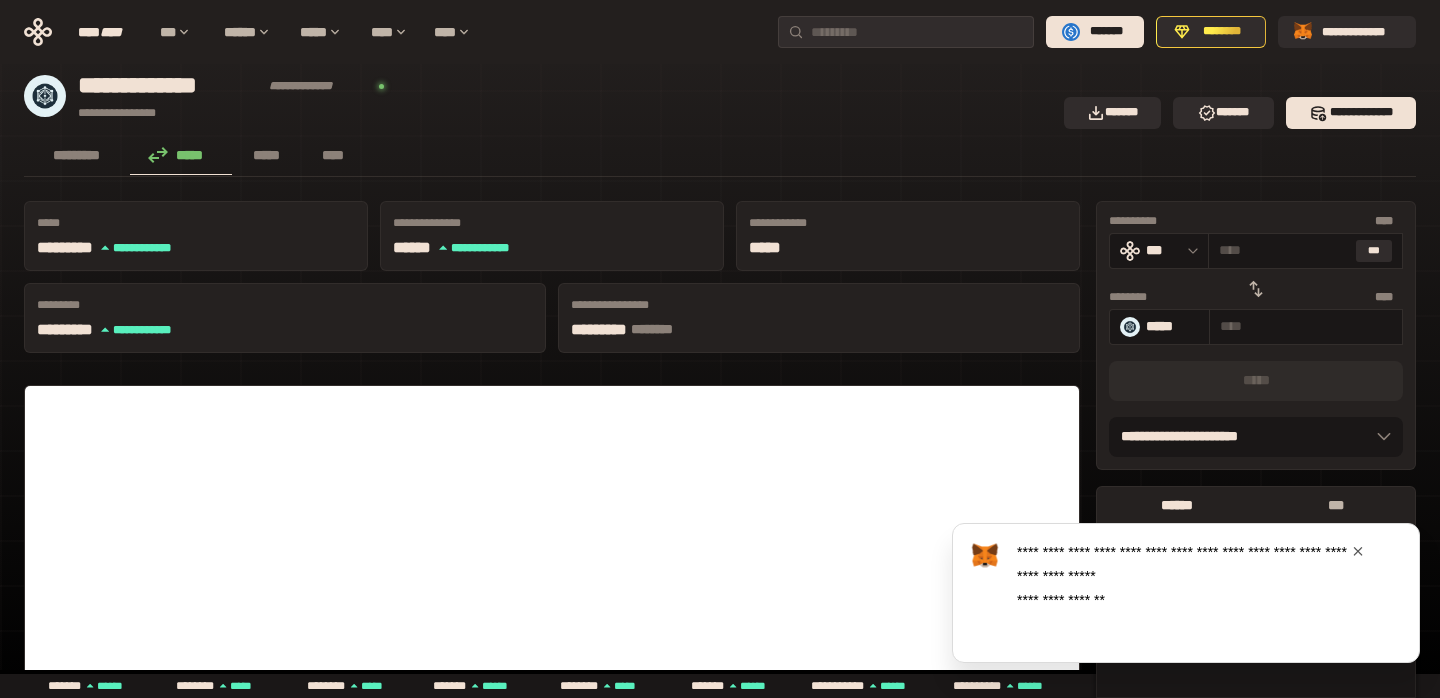 click at bounding box center (1358, 551) 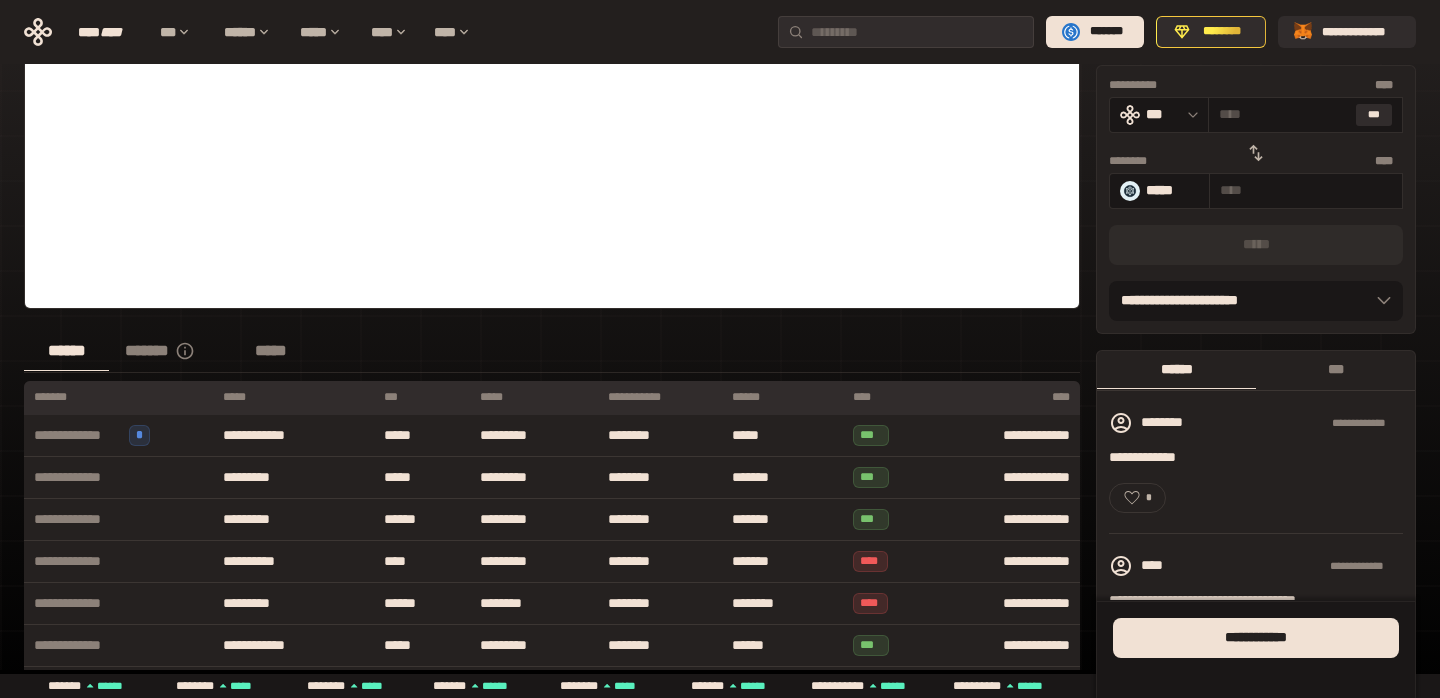 scroll, scrollTop: 145, scrollLeft: 0, axis: vertical 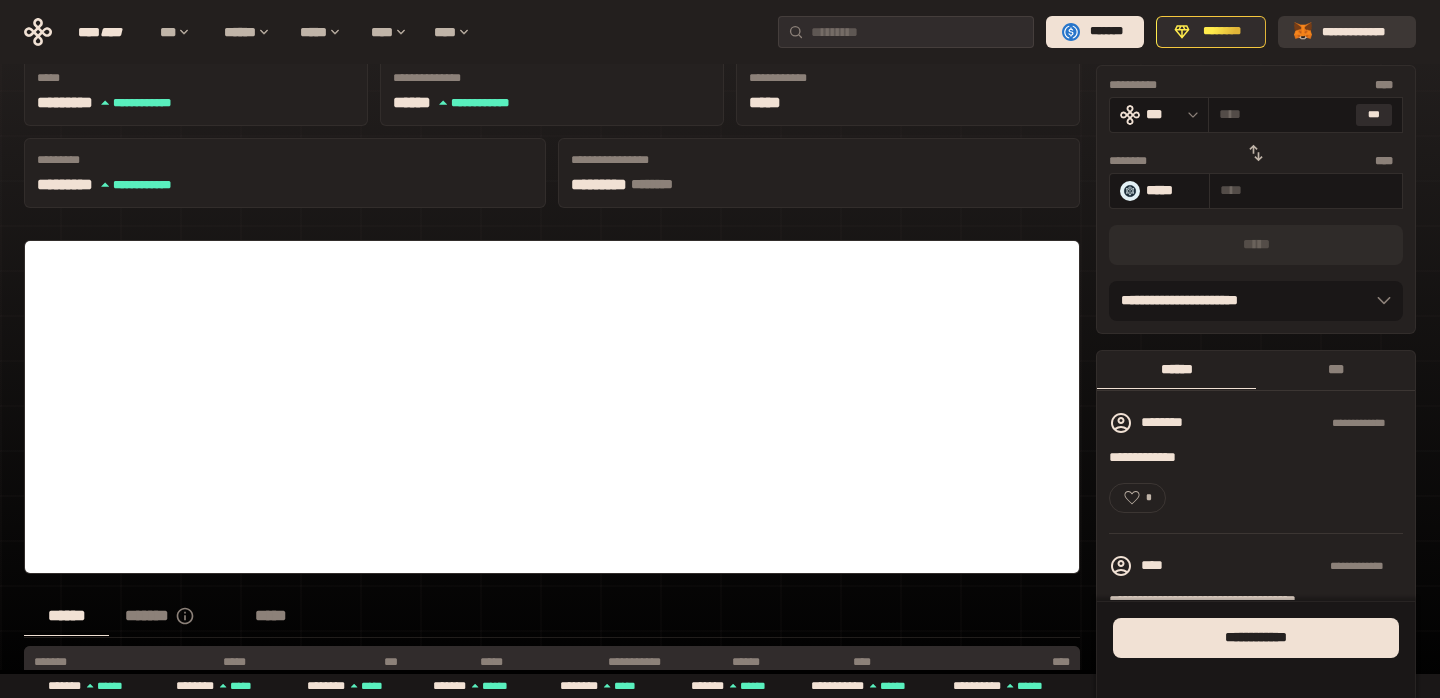 click on "**********" at bounding box center (1361, 32) 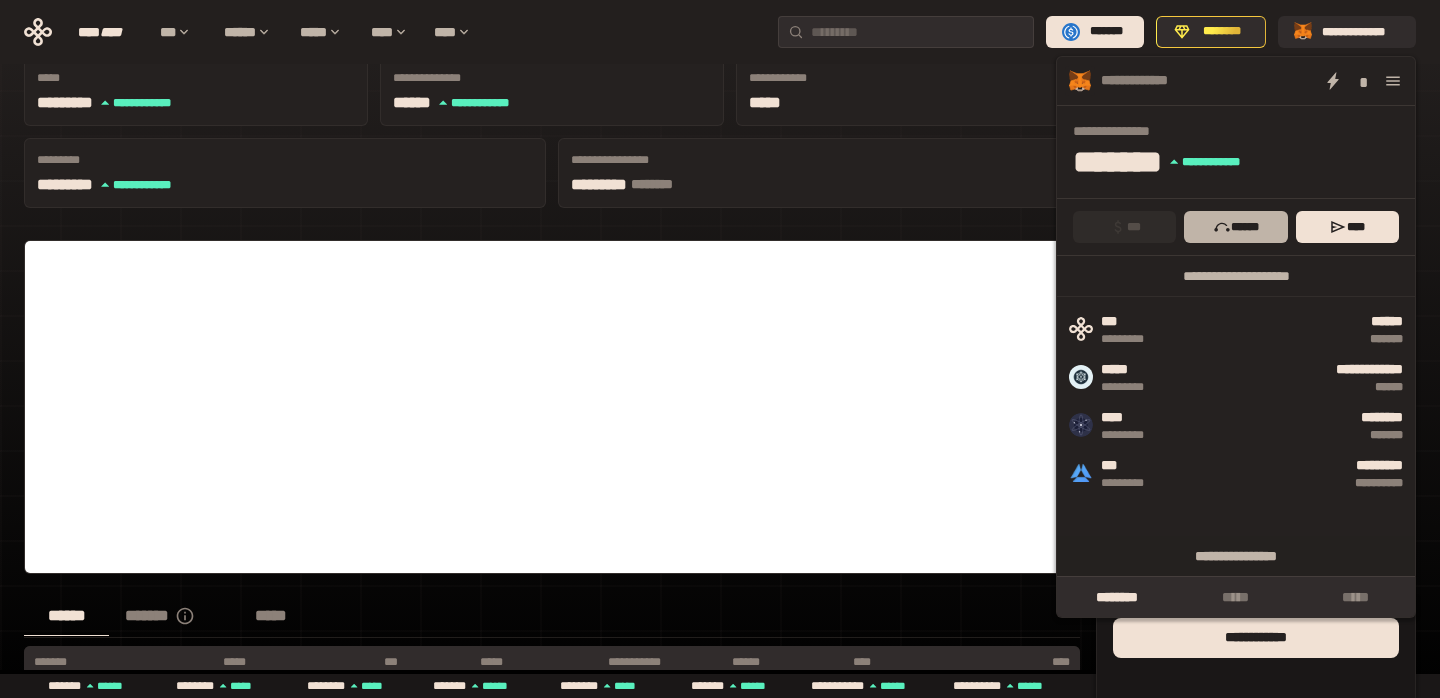 click on "******" at bounding box center (1235, 227) 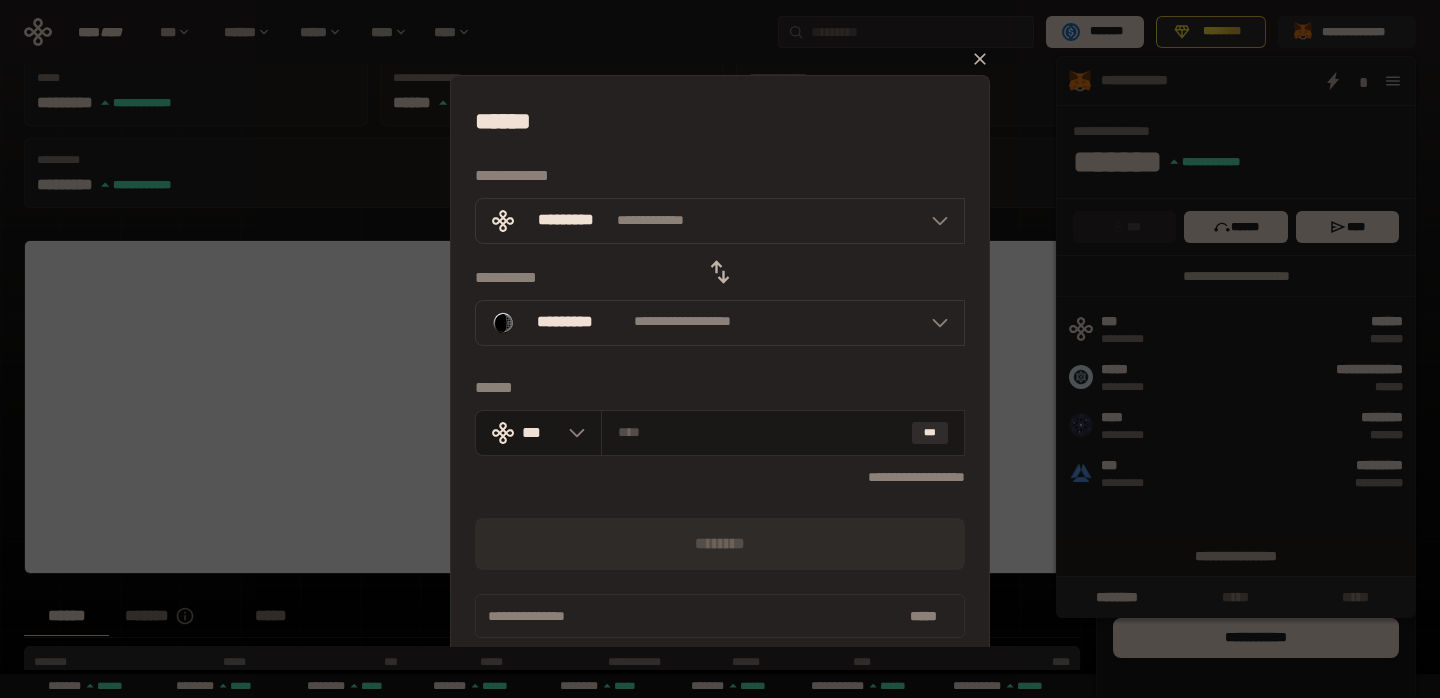 click 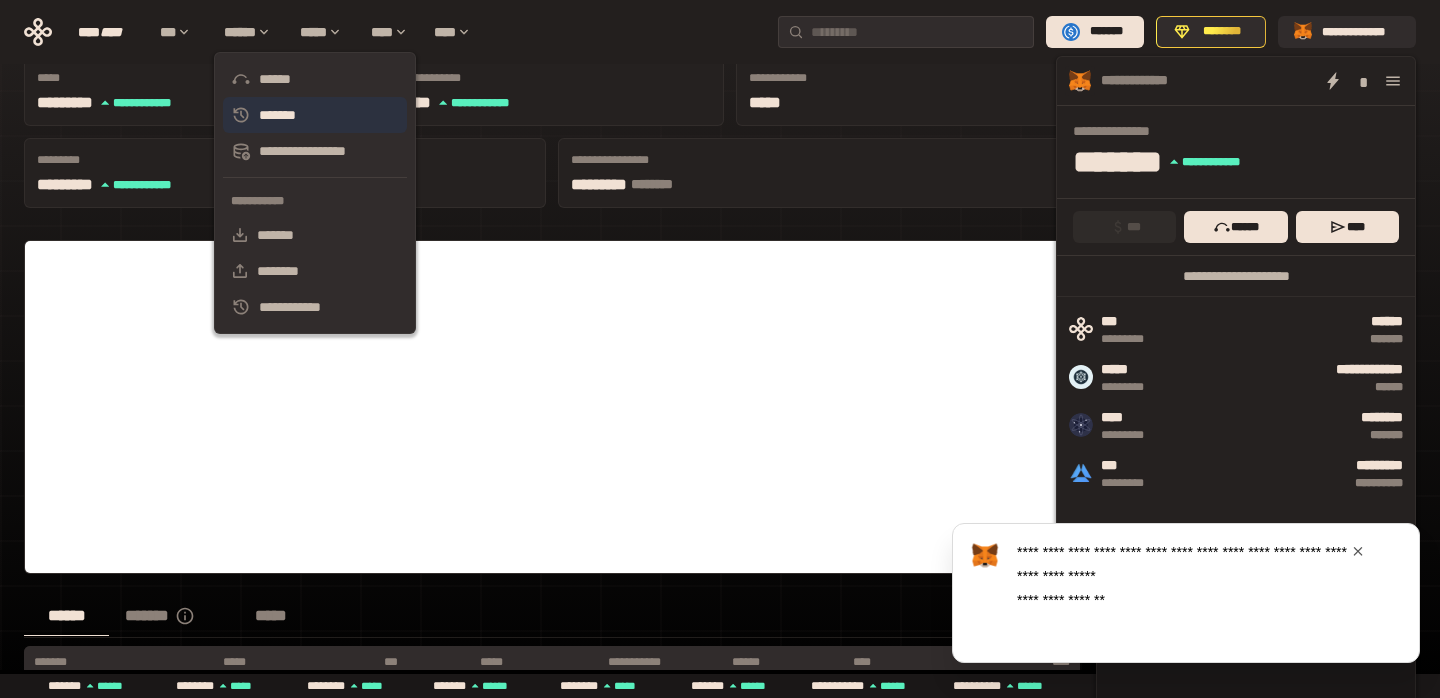 click on "*******" at bounding box center (315, 115) 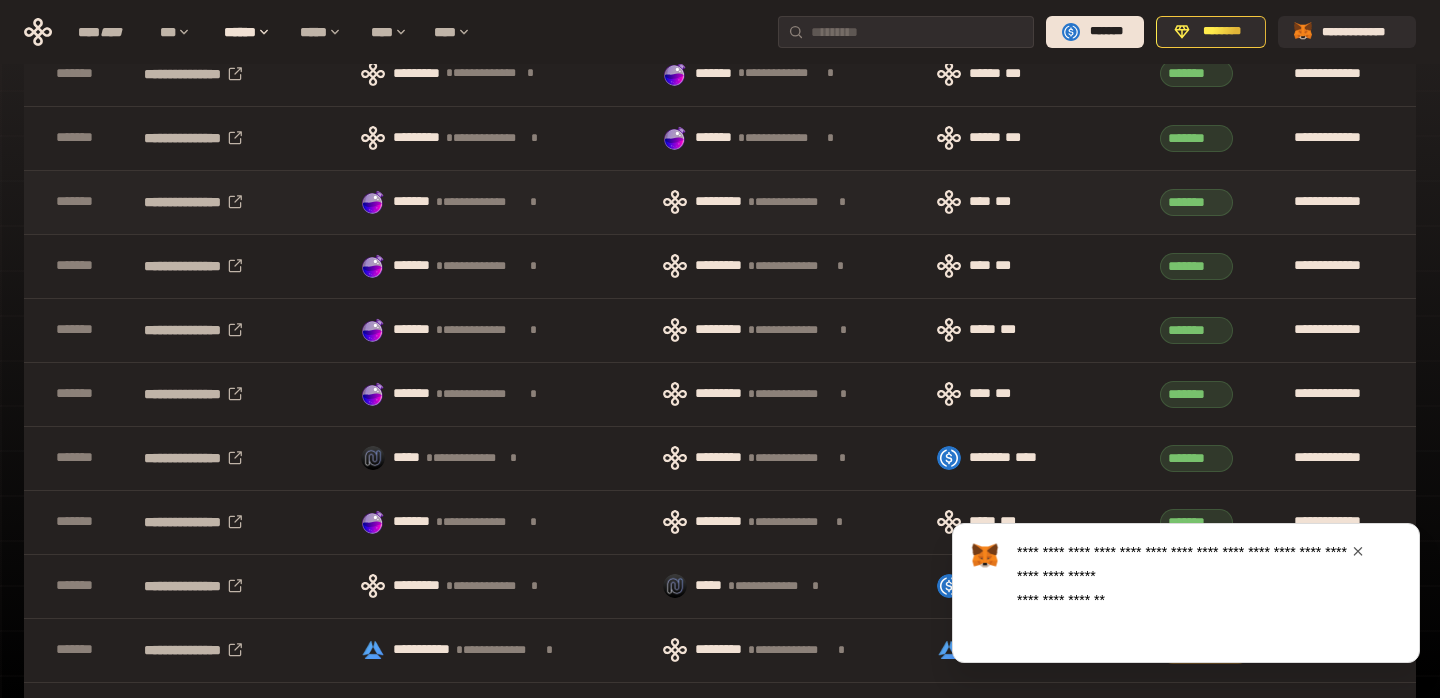 scroll, scrollTop: 0, scrollLeft: 0, axis: both 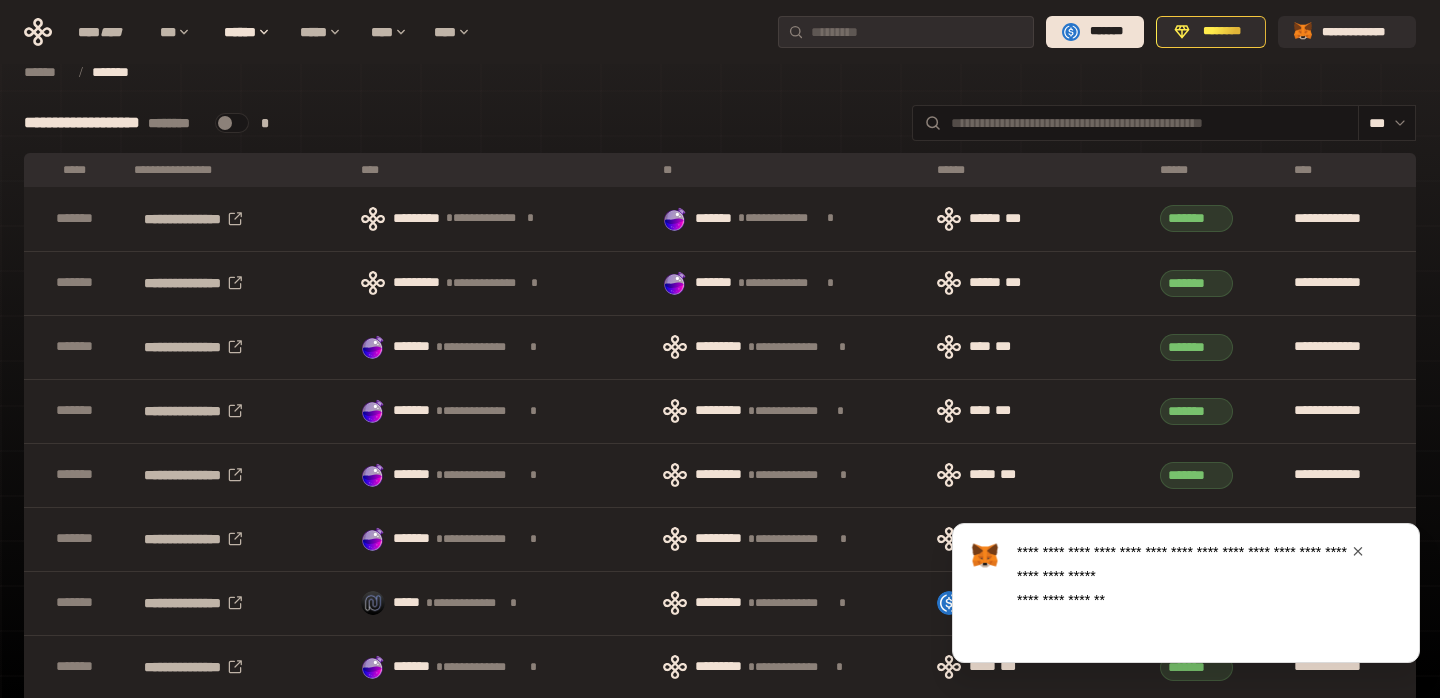 click at bounding box center [232, 123] 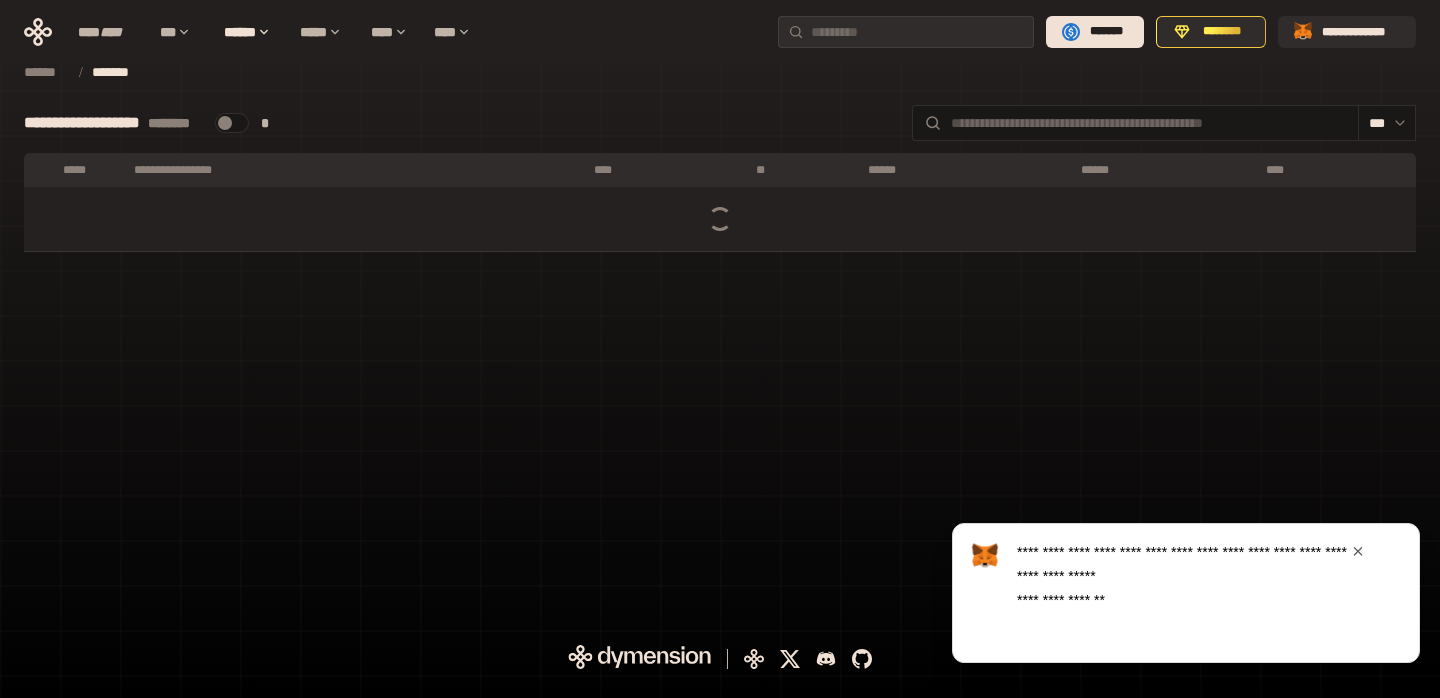 click at bounding box center [232, 123] 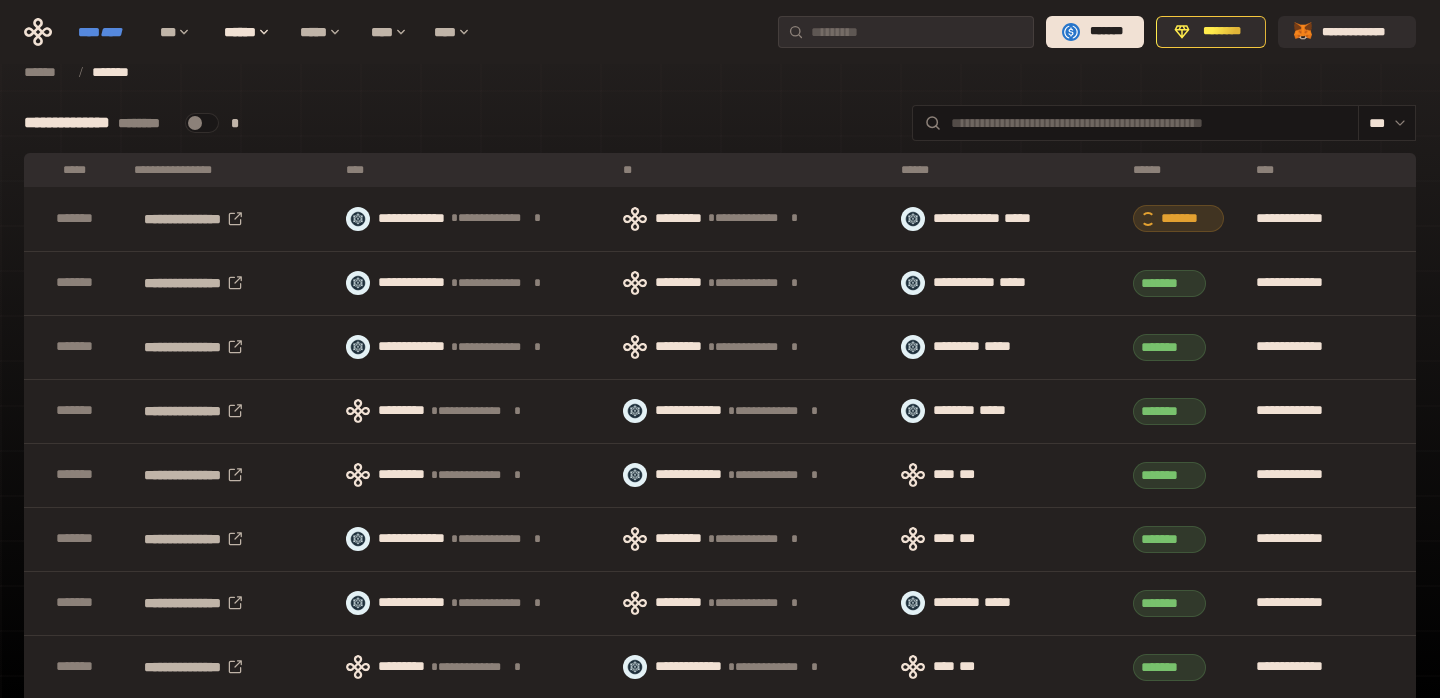 click on "**** ****" at bounding box center (109, 32) 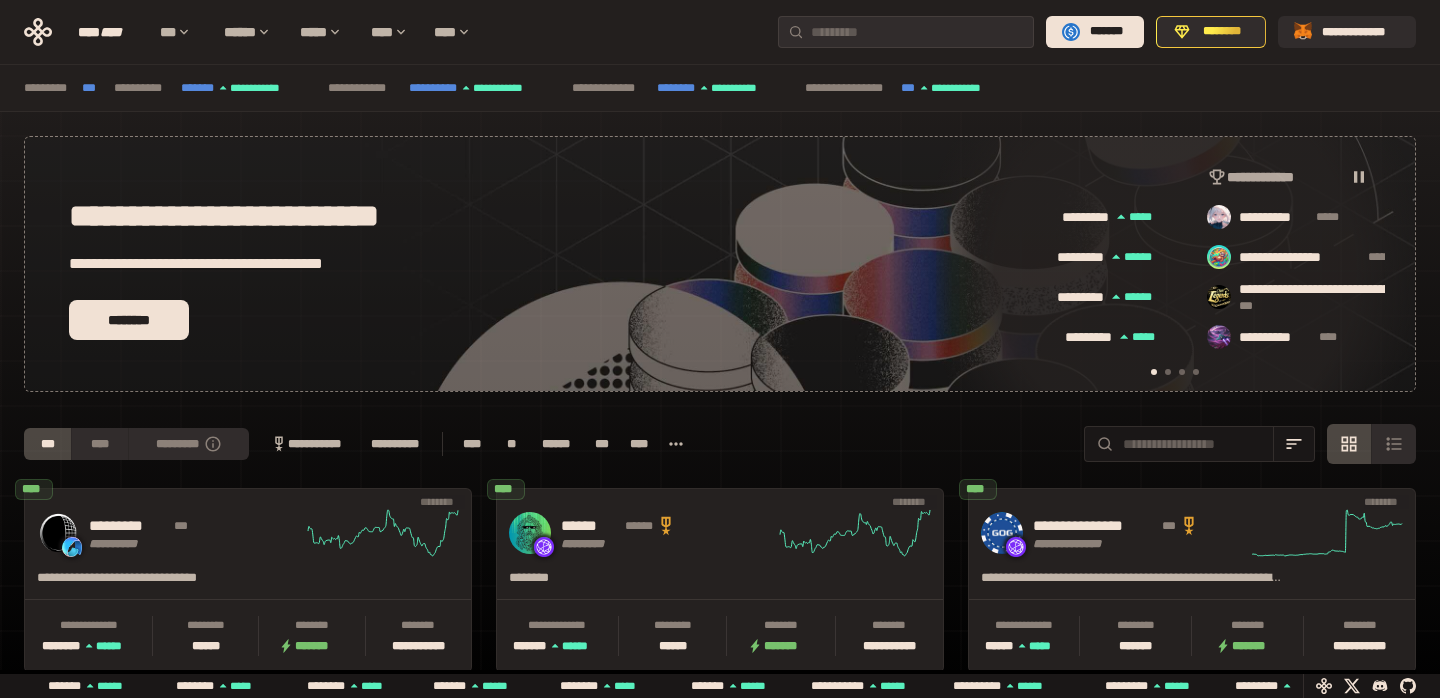 scroll, scrollTop: 0, scrollLeft: 370, axis: horizontal 